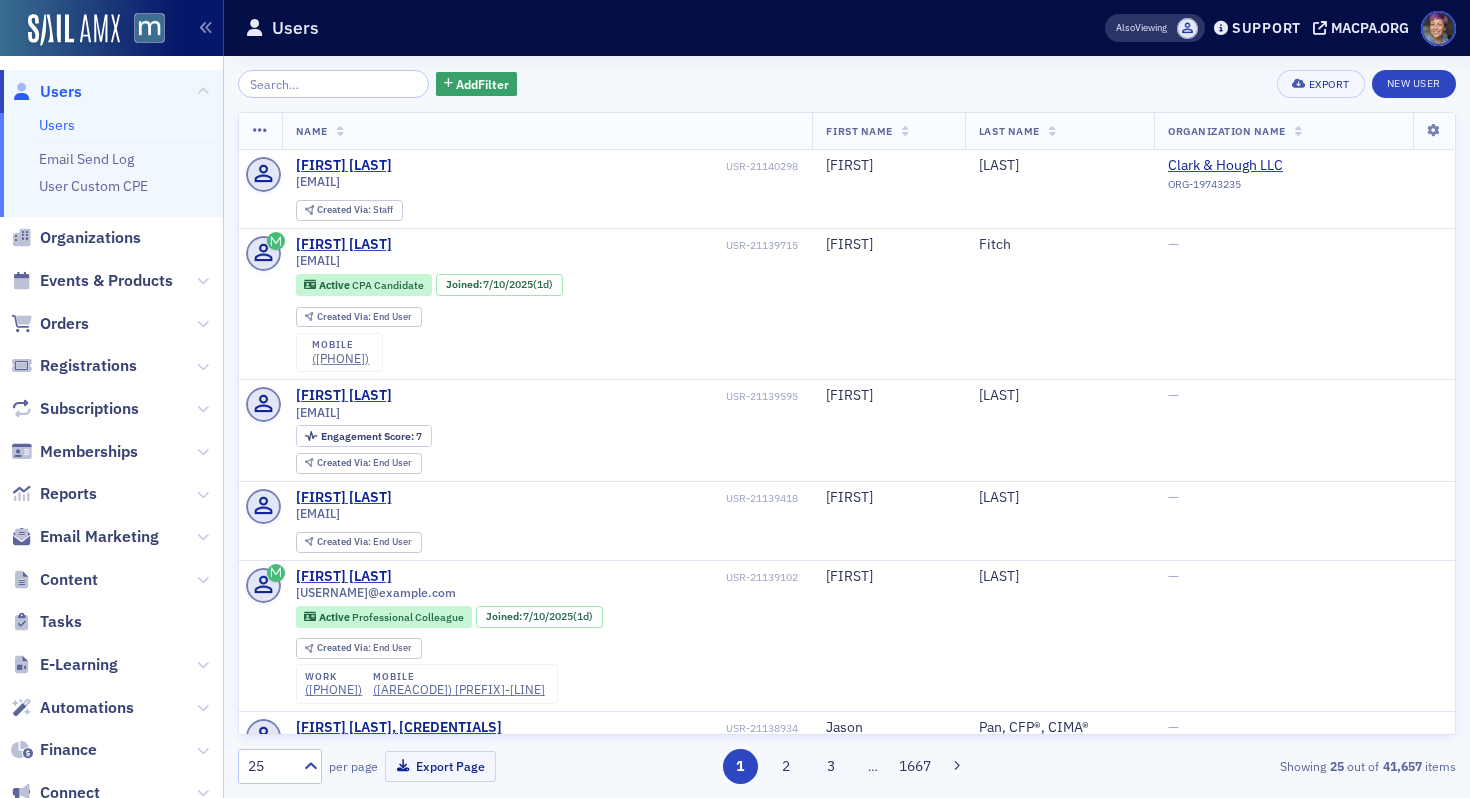 scroll, scrollTop: 0, scrollLeft: 0, axis: both 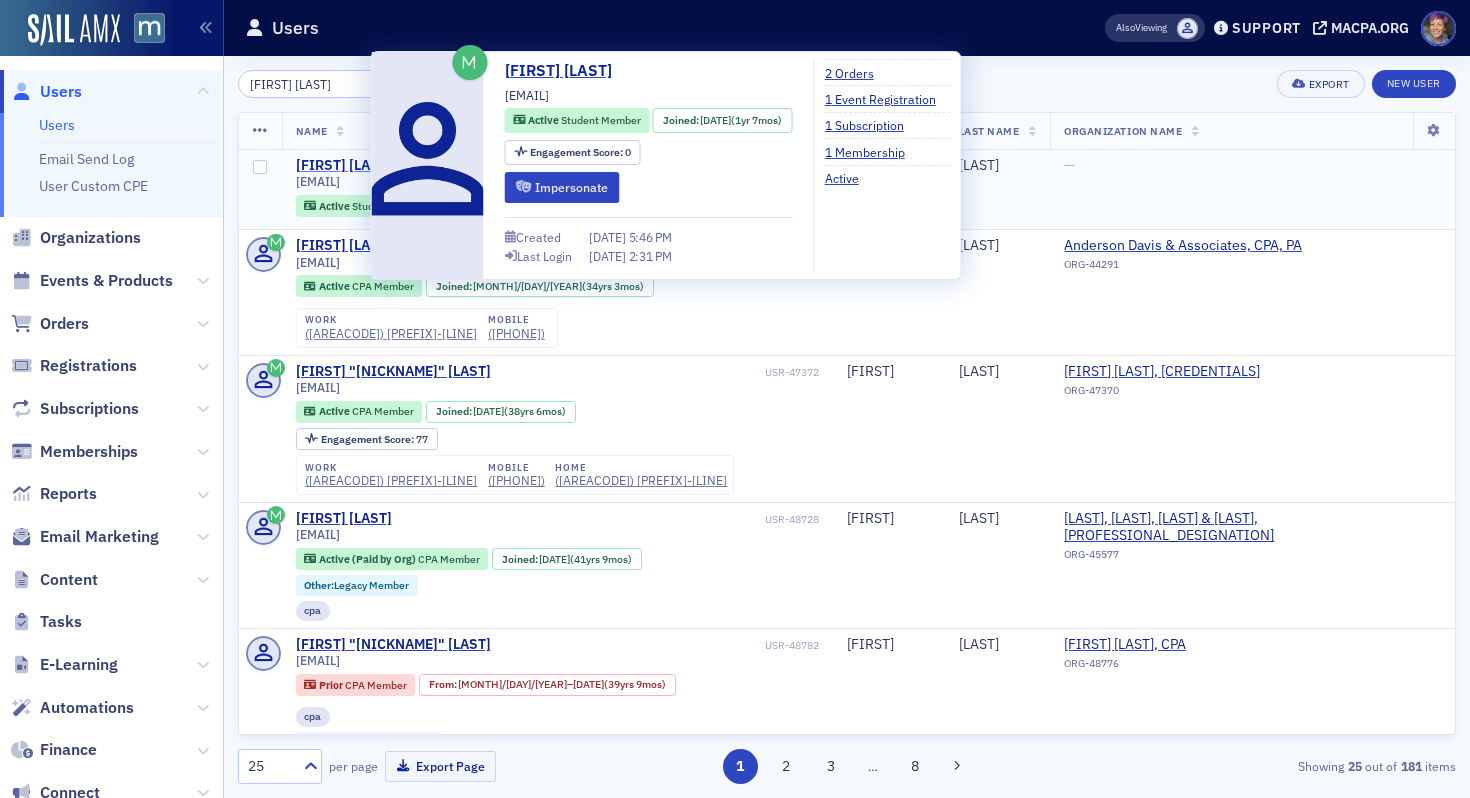 type on "[FIRST] [LAST]" 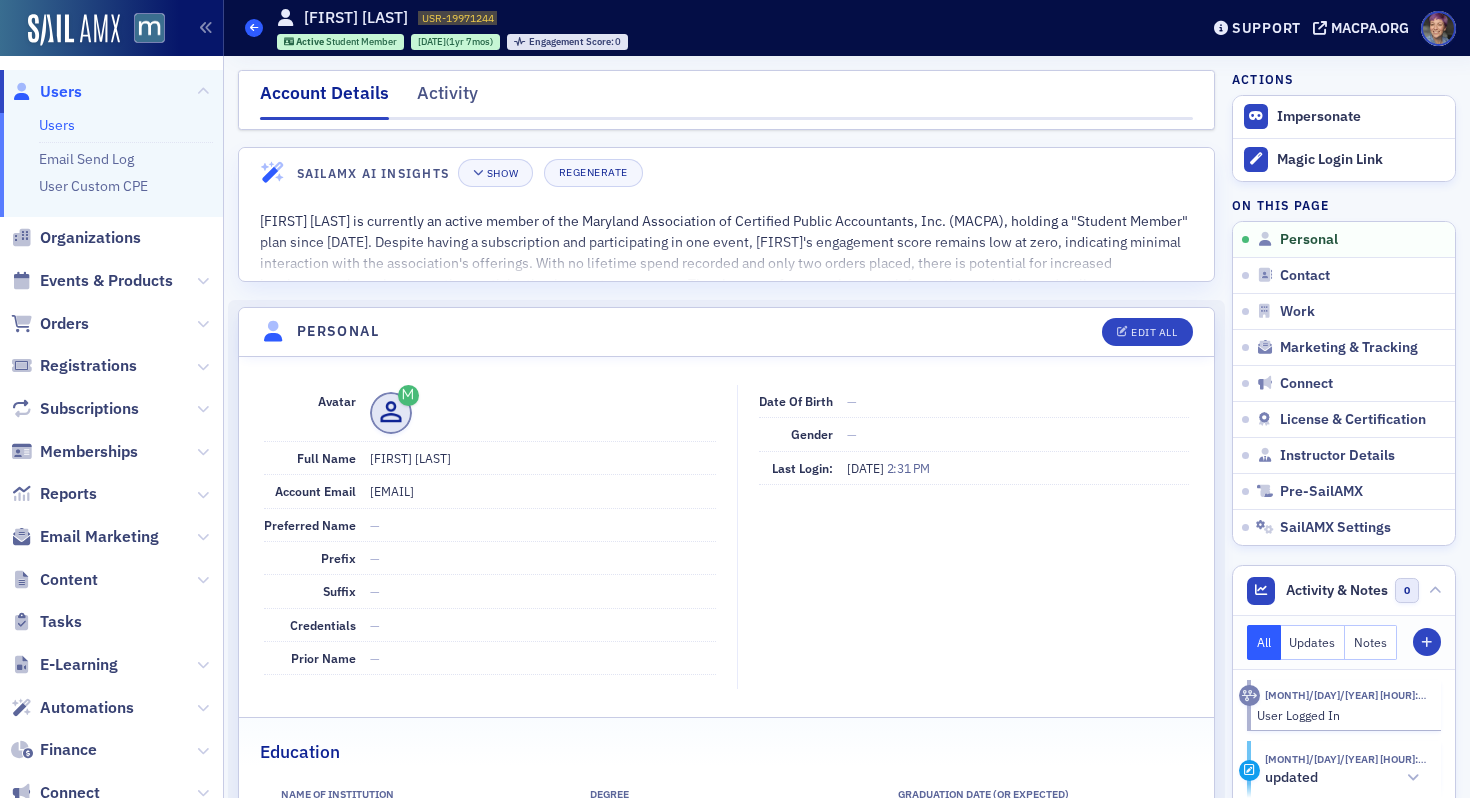 click 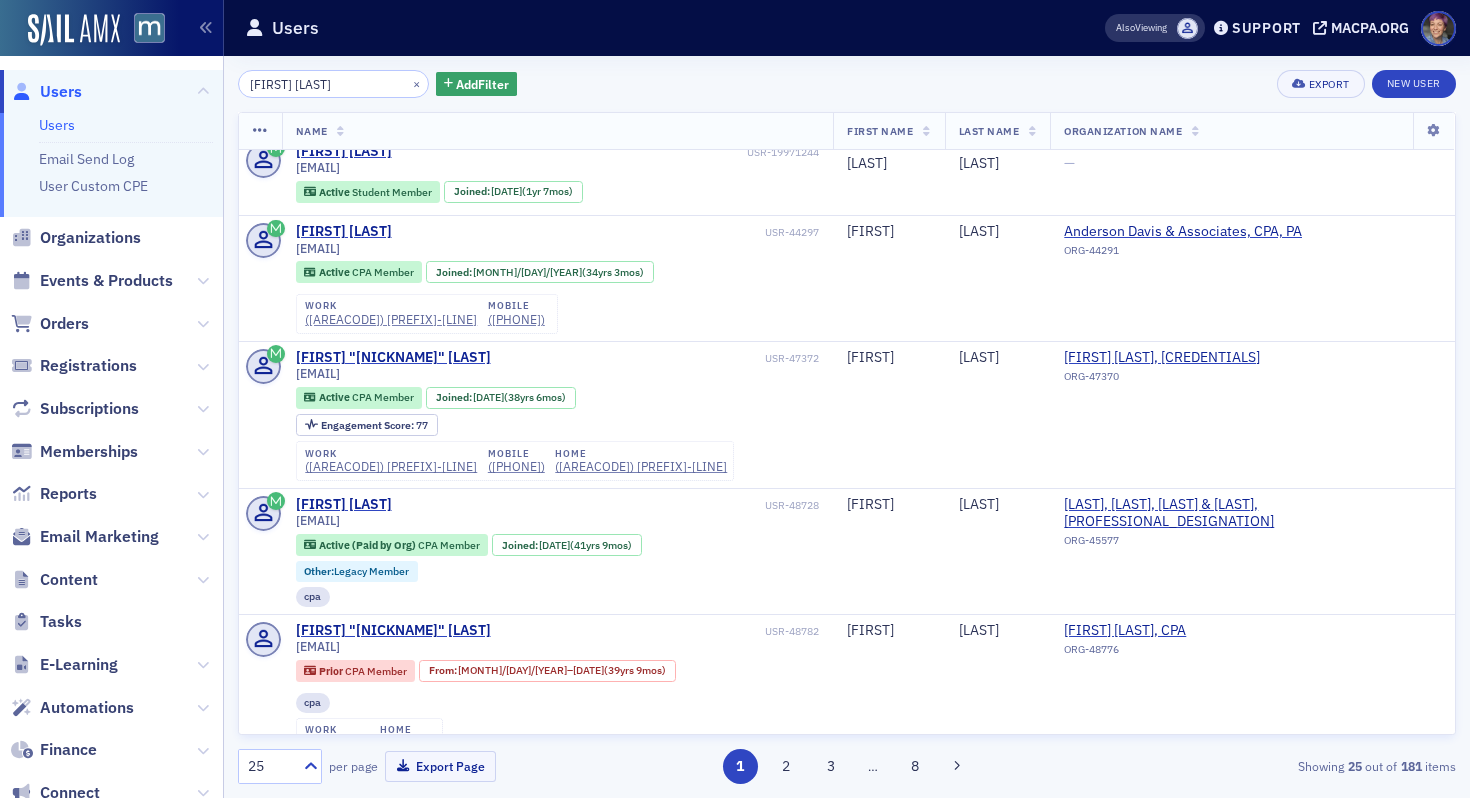 scroll, scrollTop: 0, scrollLeft: 0, axis: both 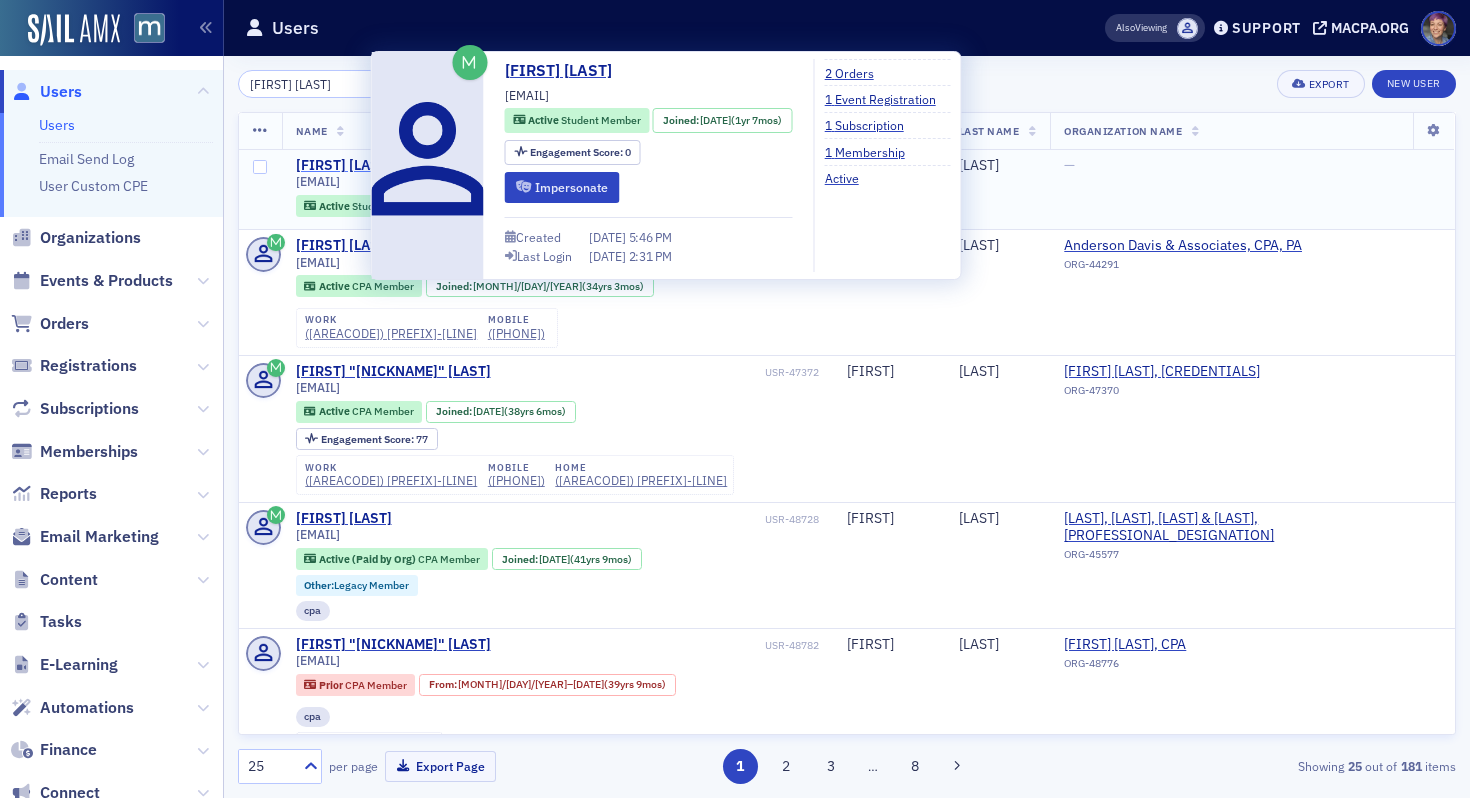 click on "[FIRST] [LAST]" 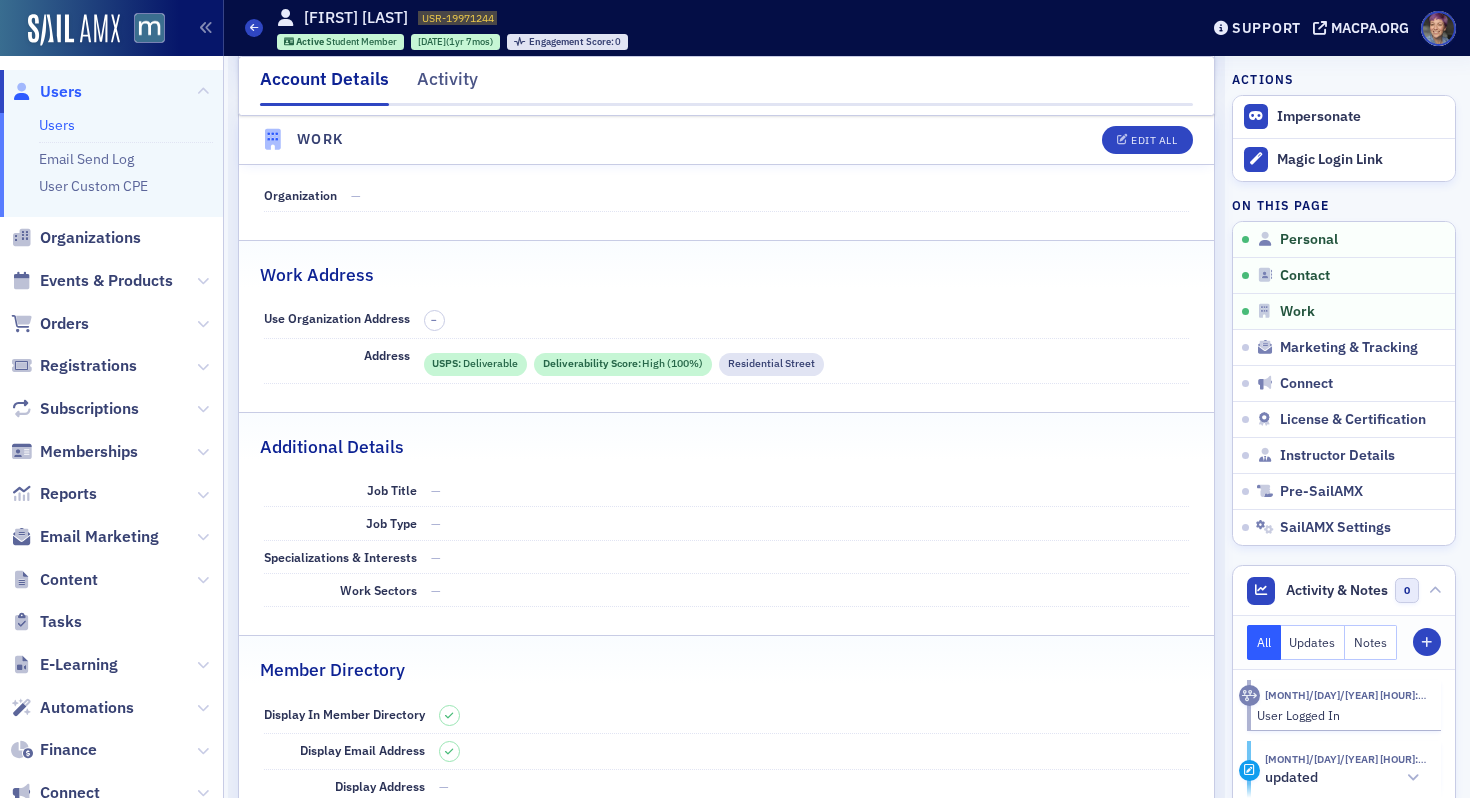 scroll, scrollTop: 0, scrollLeft: 0, axis: both 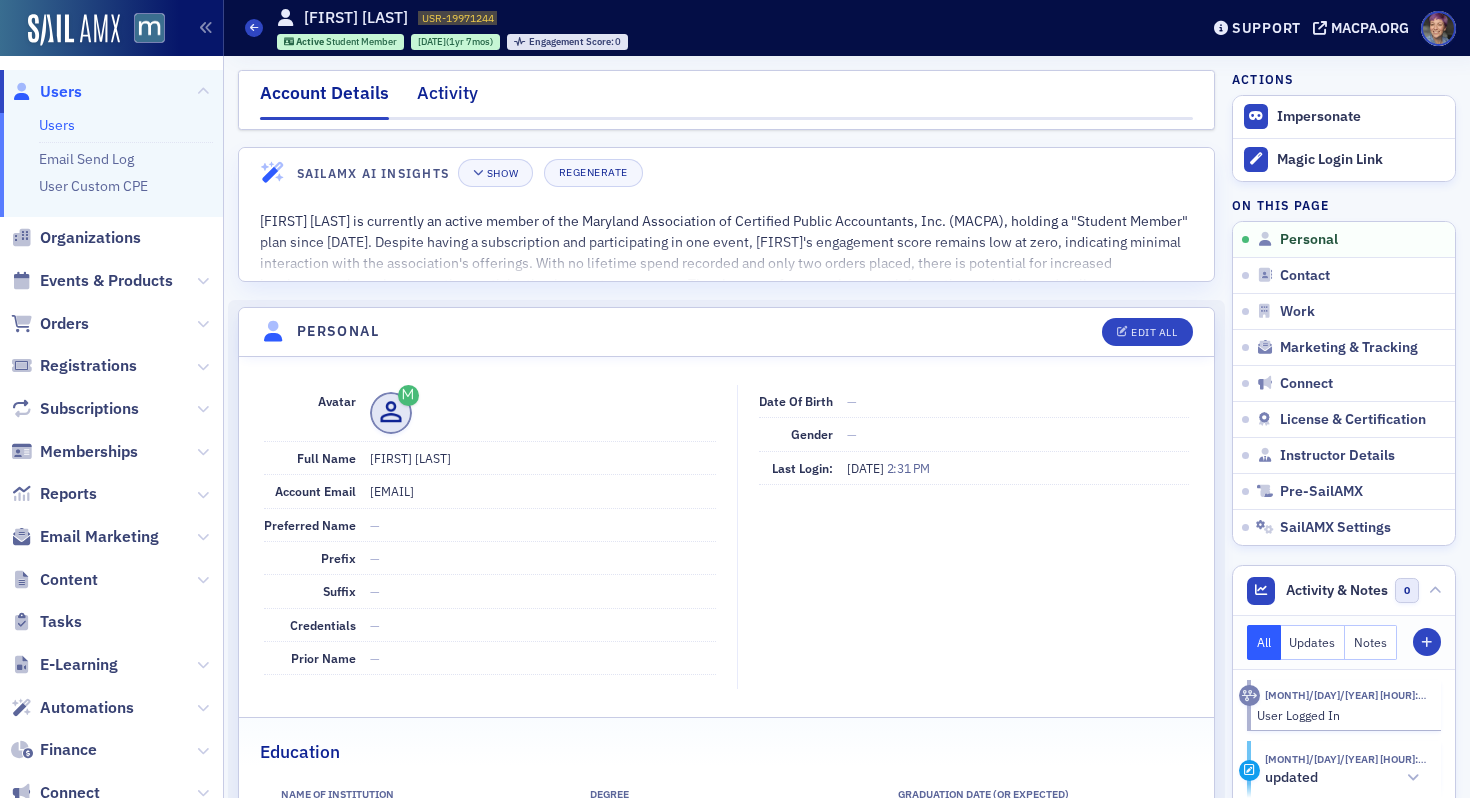 click on "Activity" 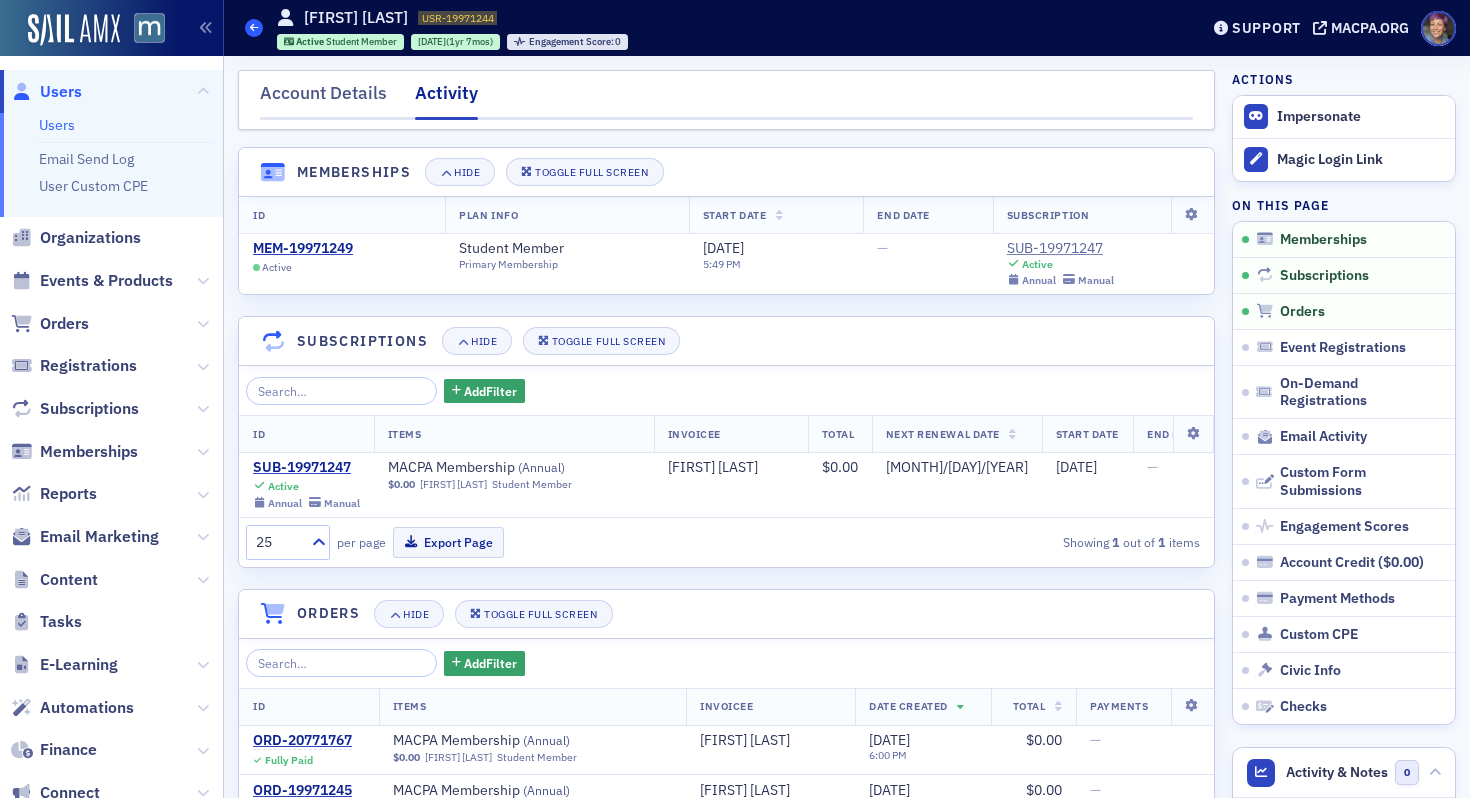click 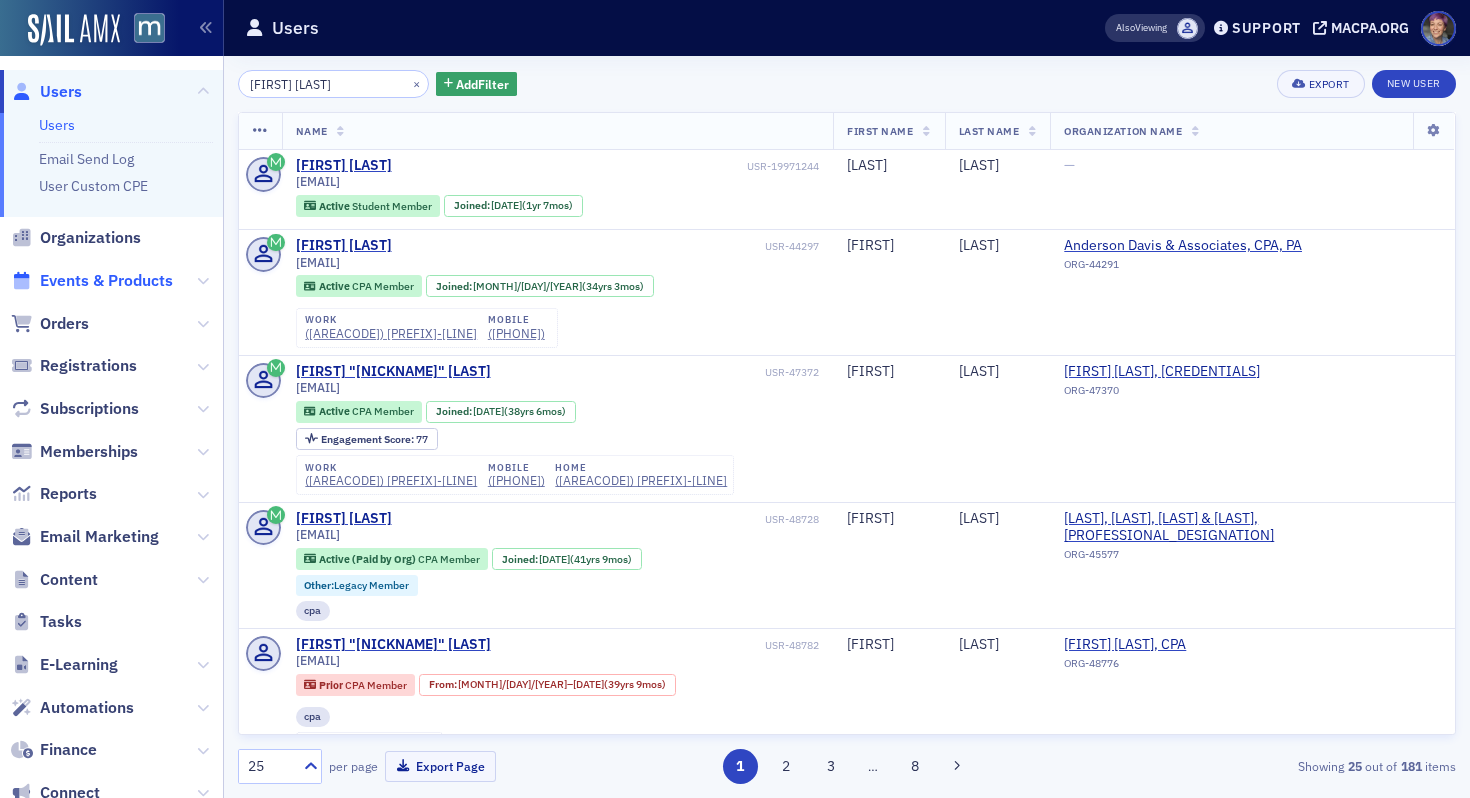 click on "Events & Products" 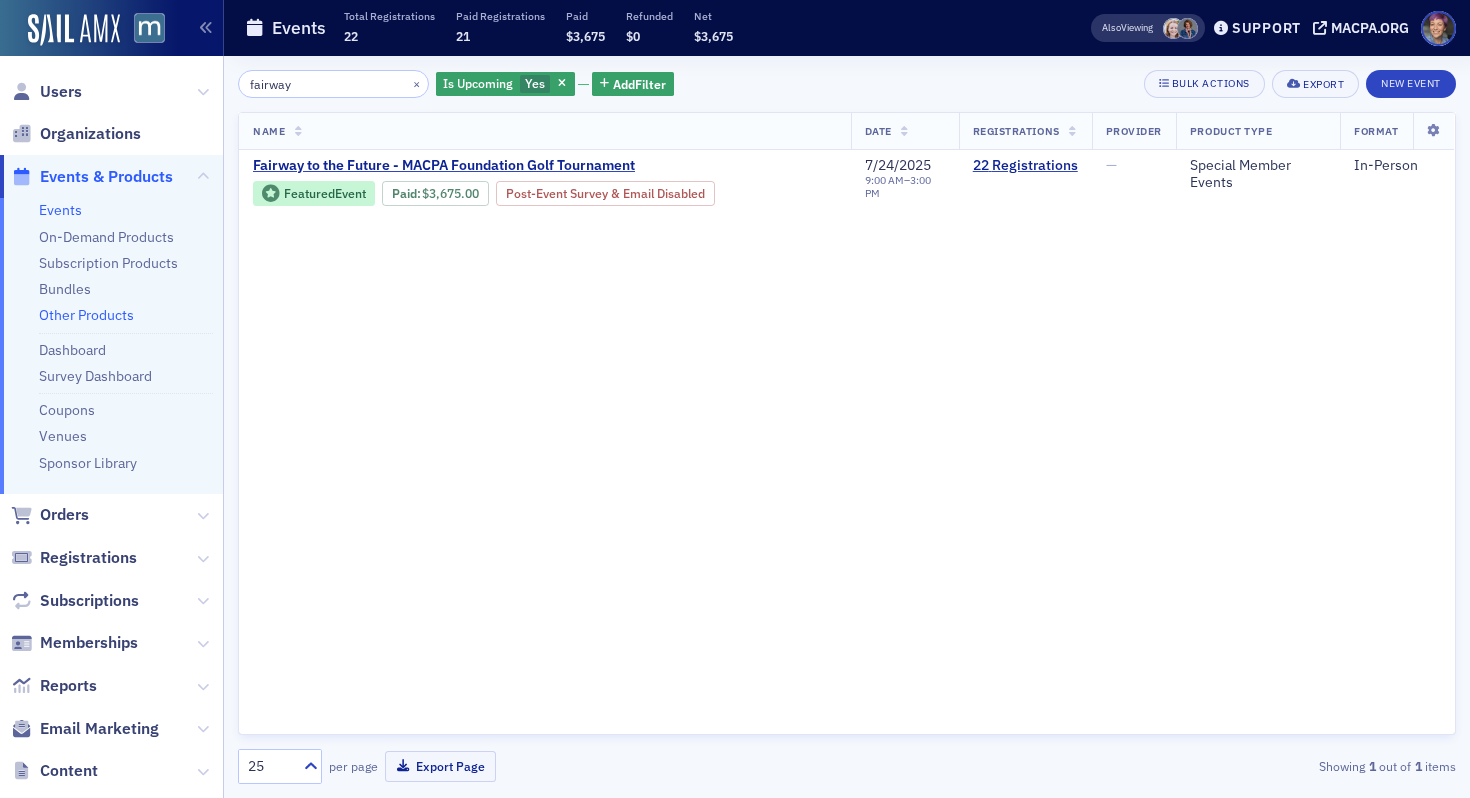 type on "fairway" 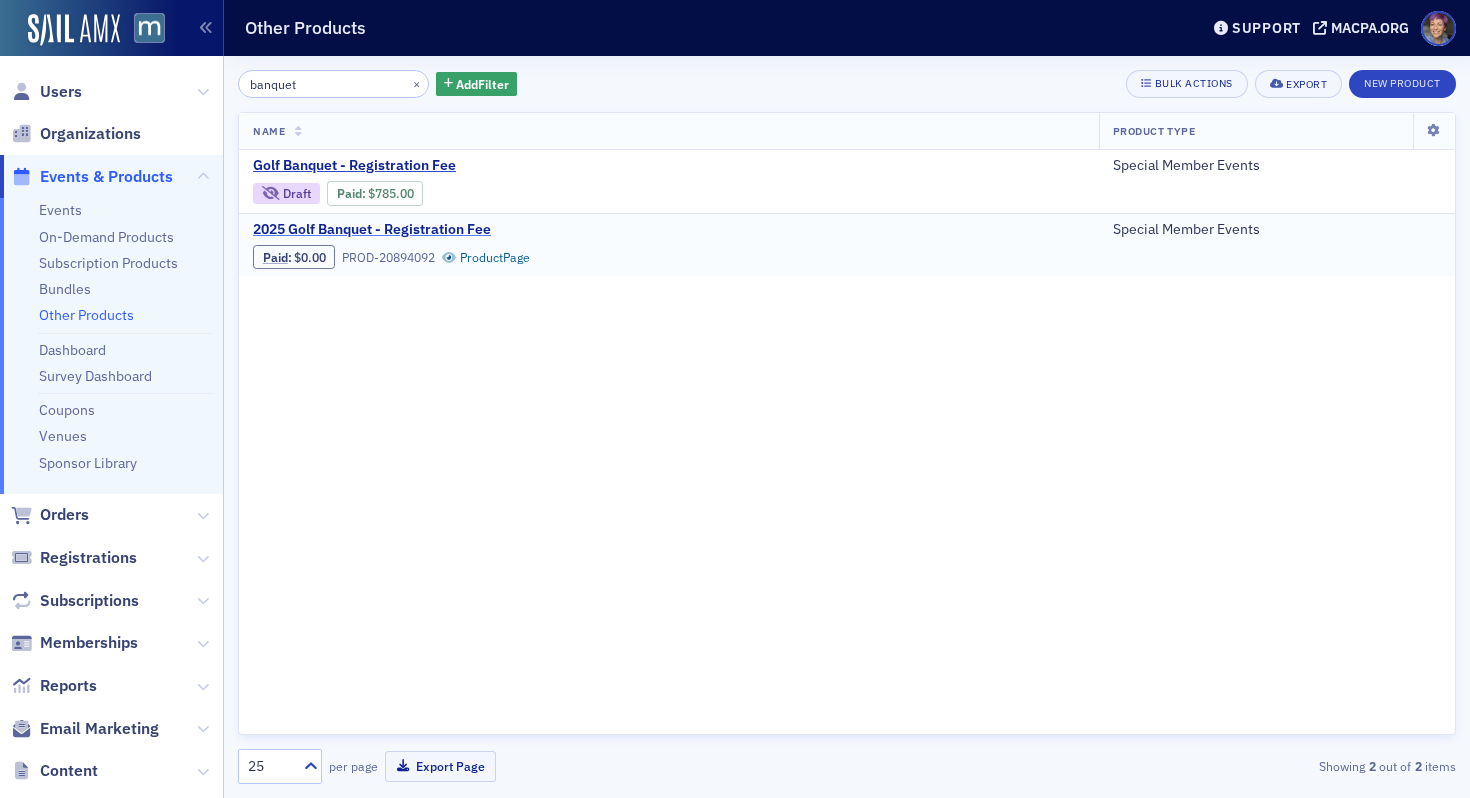 type on "banquet" 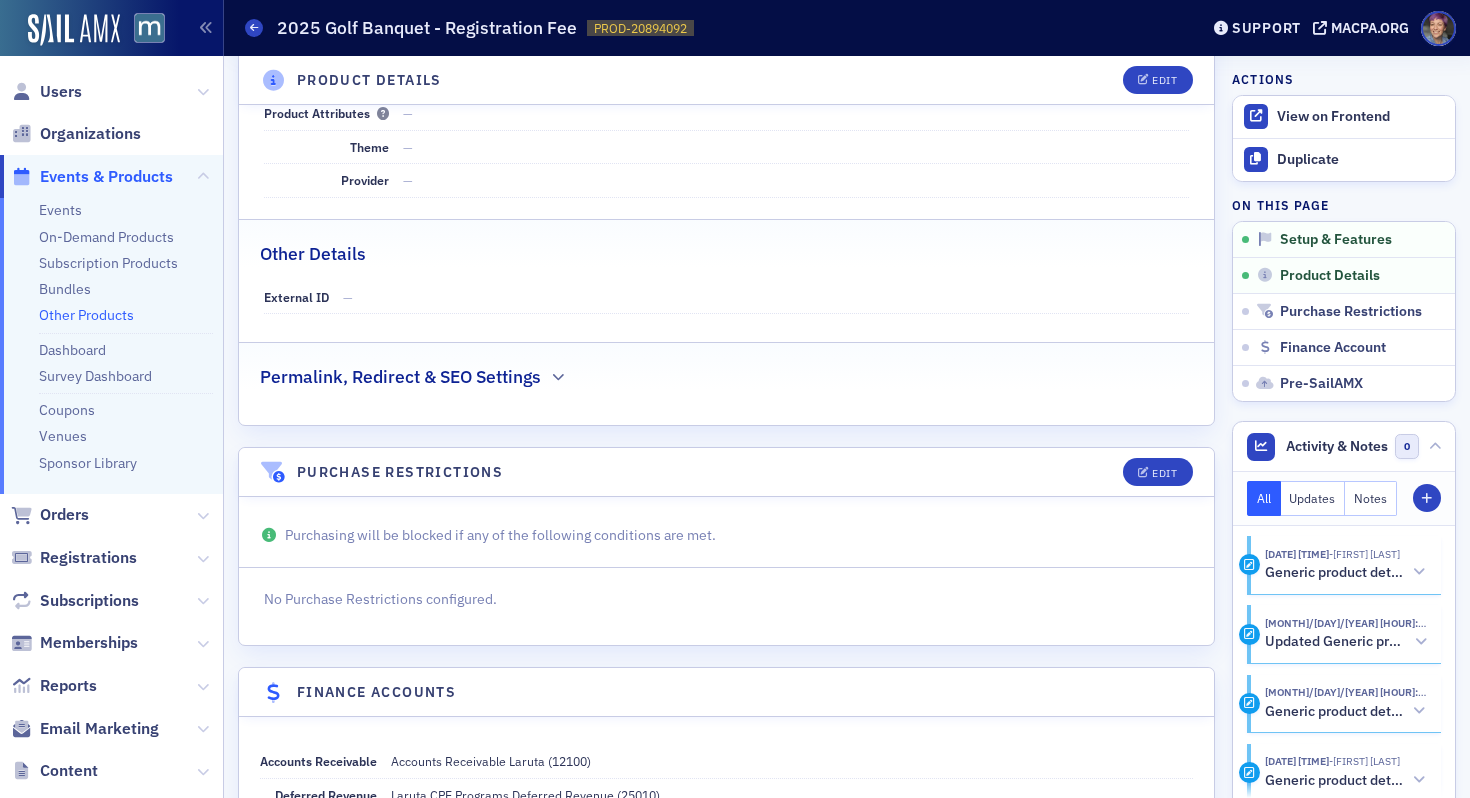 scroll, scrollTop: 0, scrollLeft: 0, axis: both 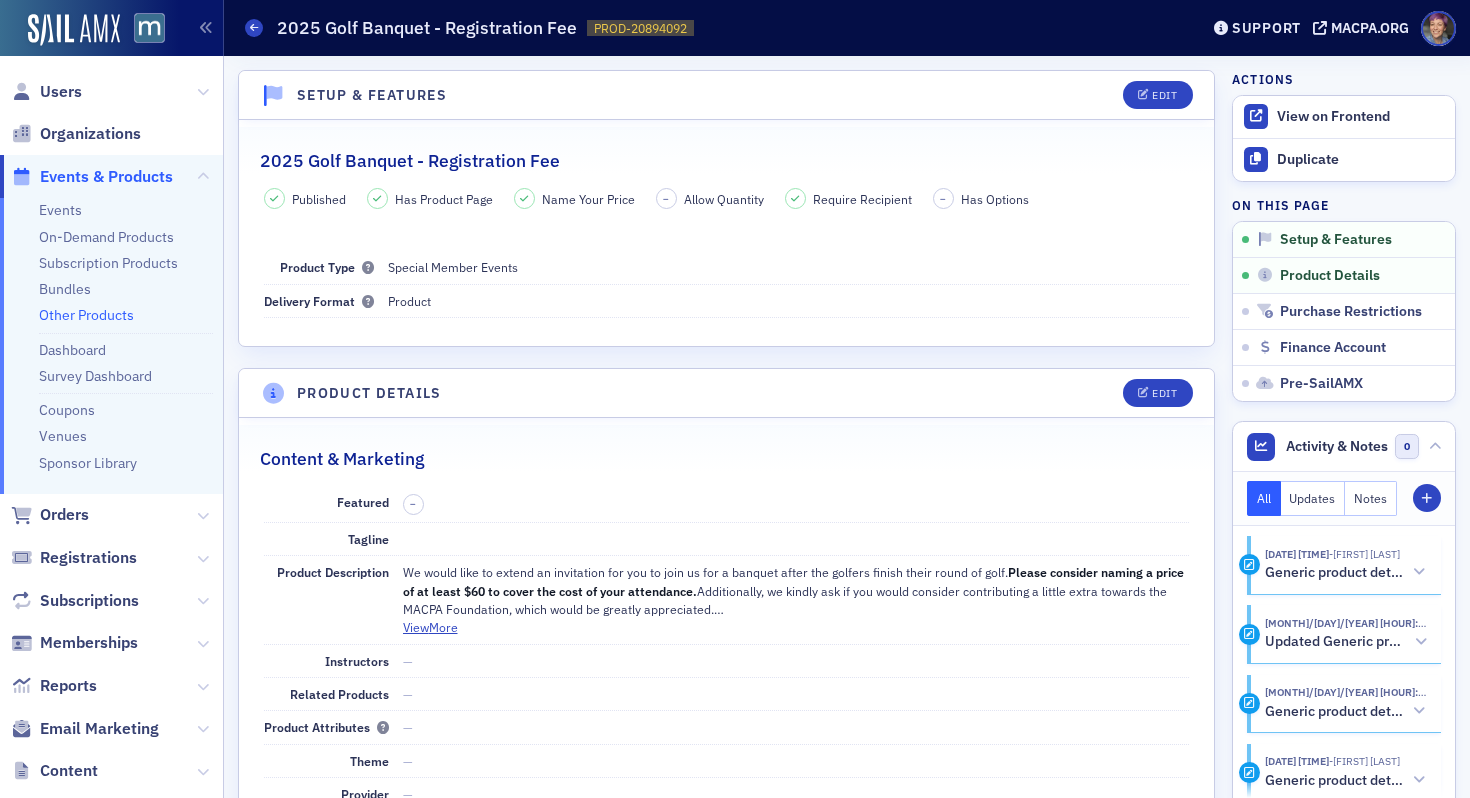 click on "Other Products" 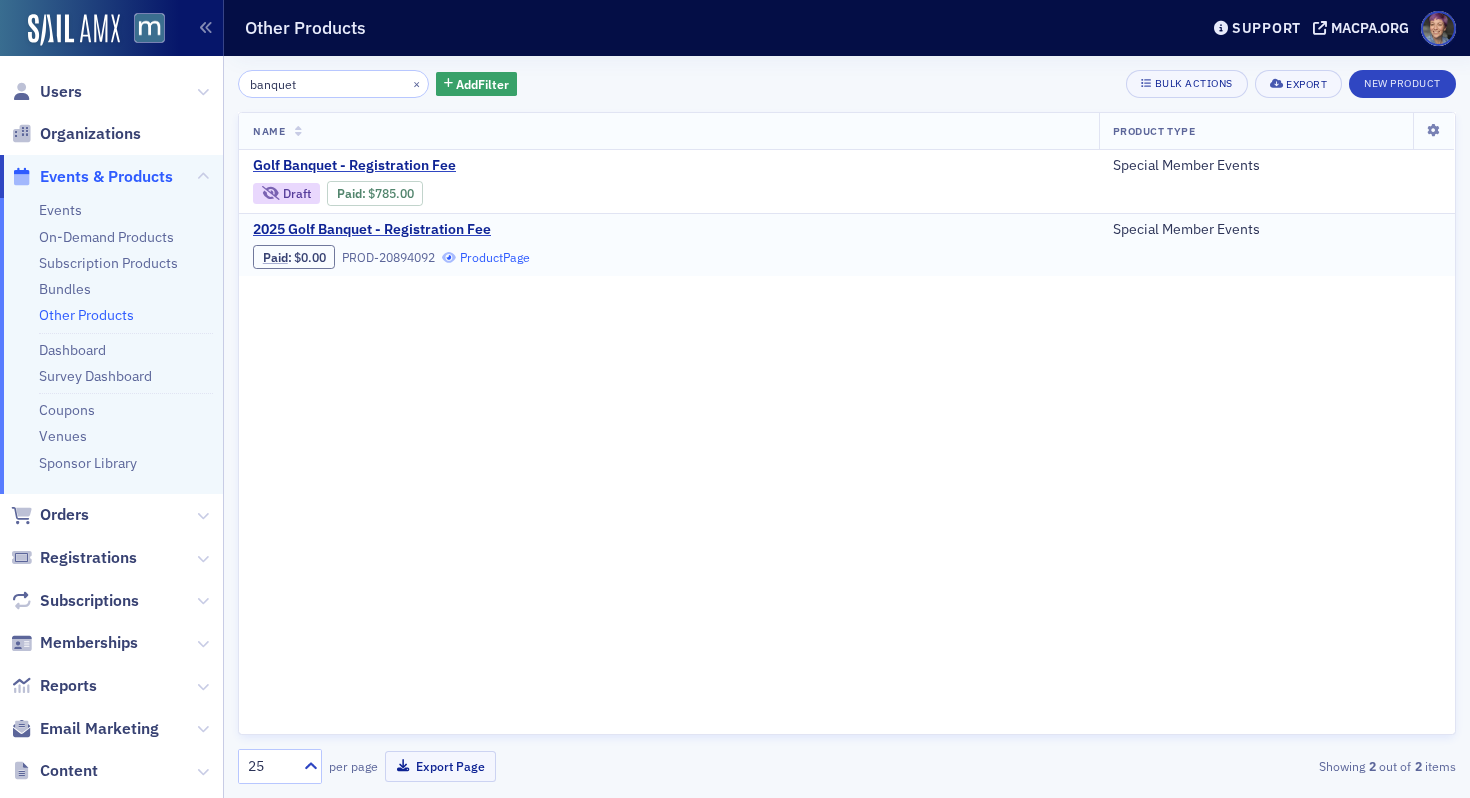 click on "Product  Page" 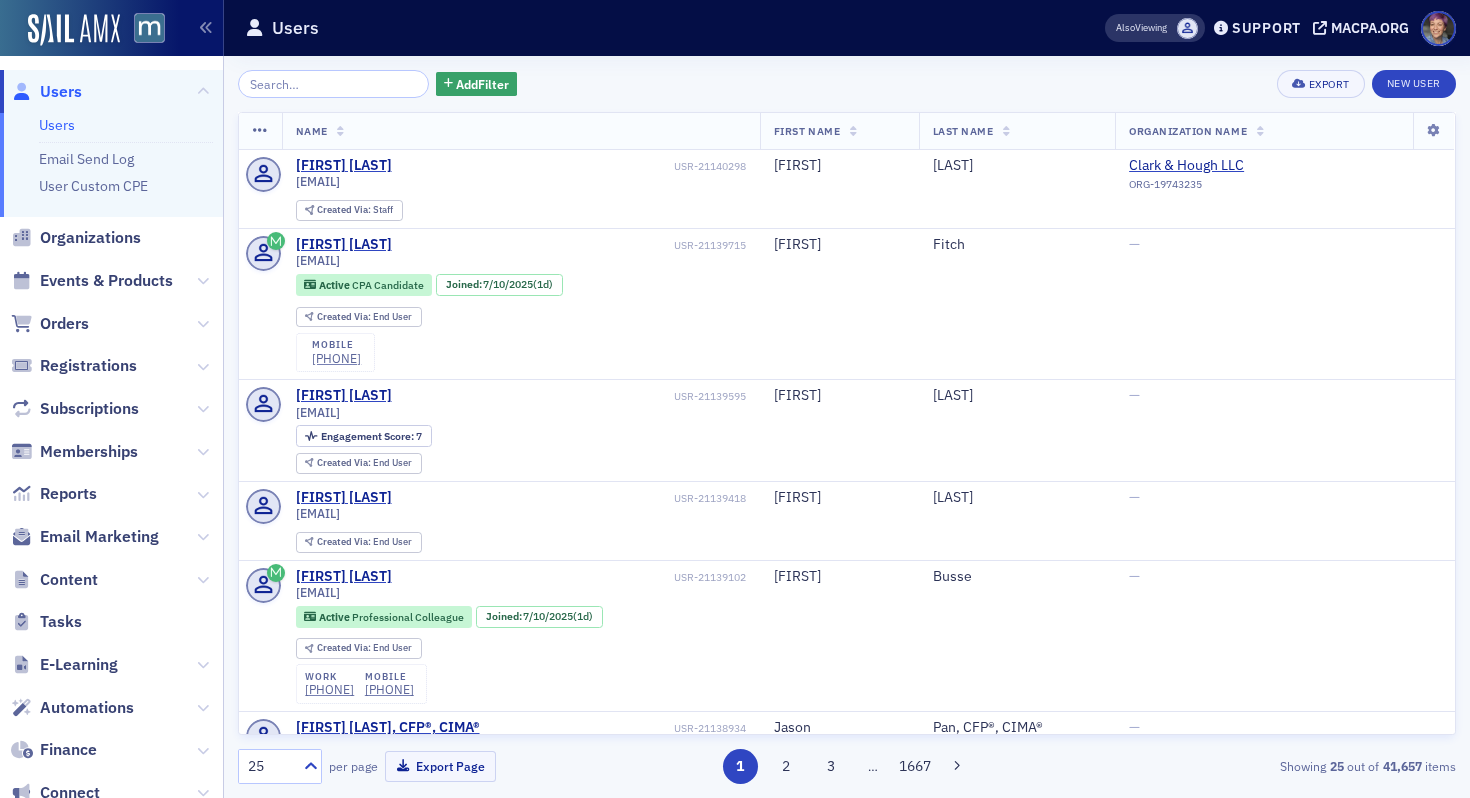 scroll, scrollTop: 0, scrollLeft: 0, axis: both 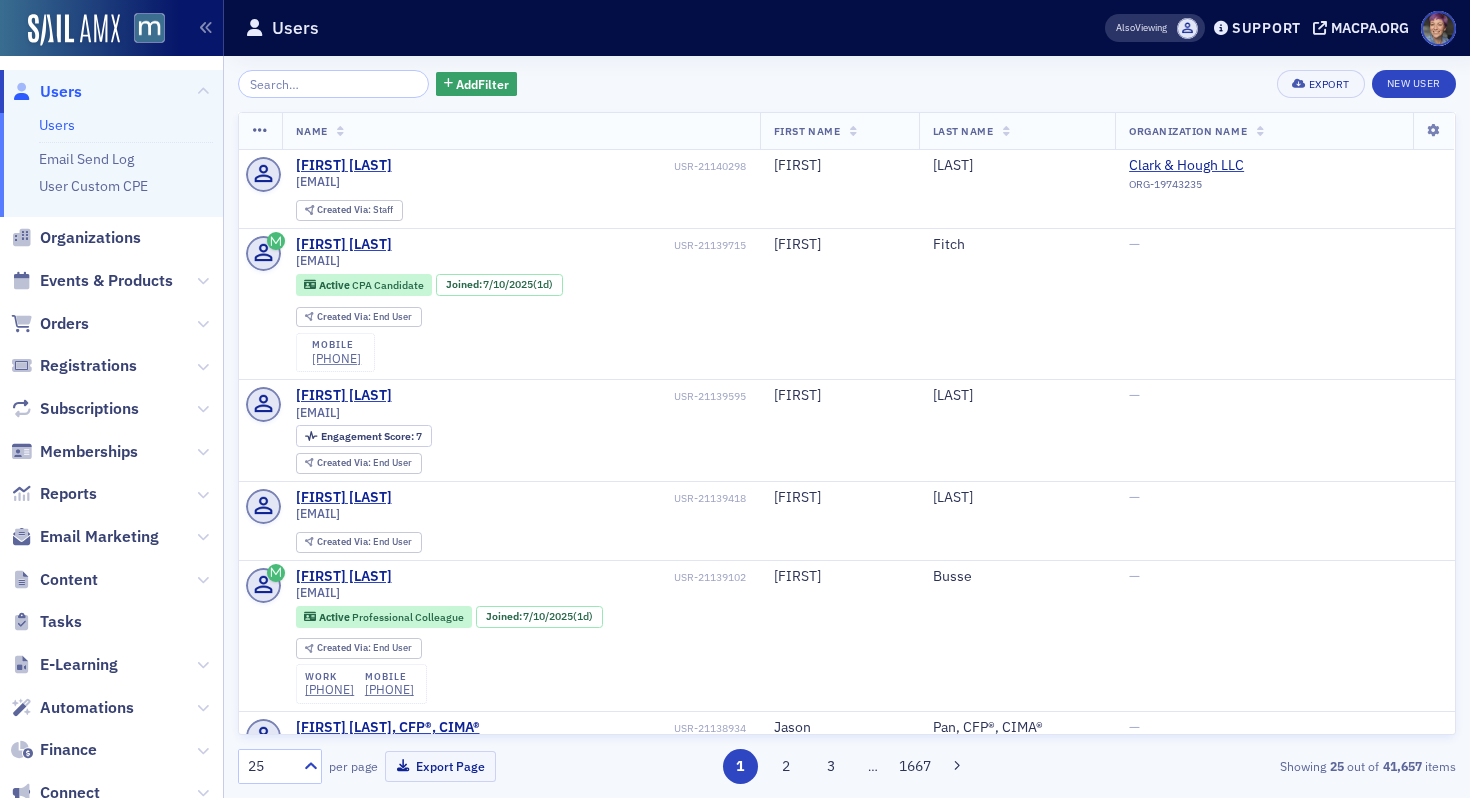 click 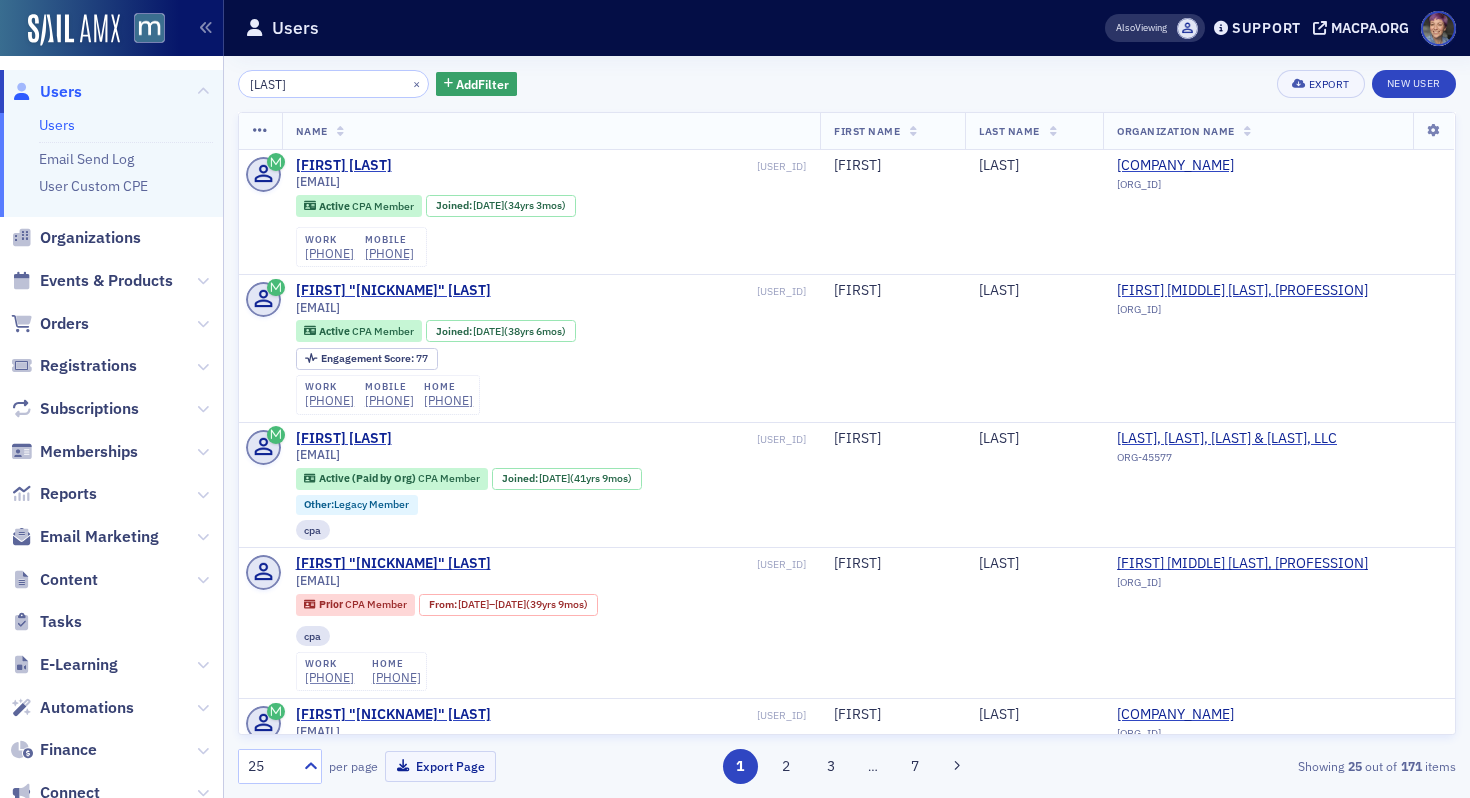 click on "davis" 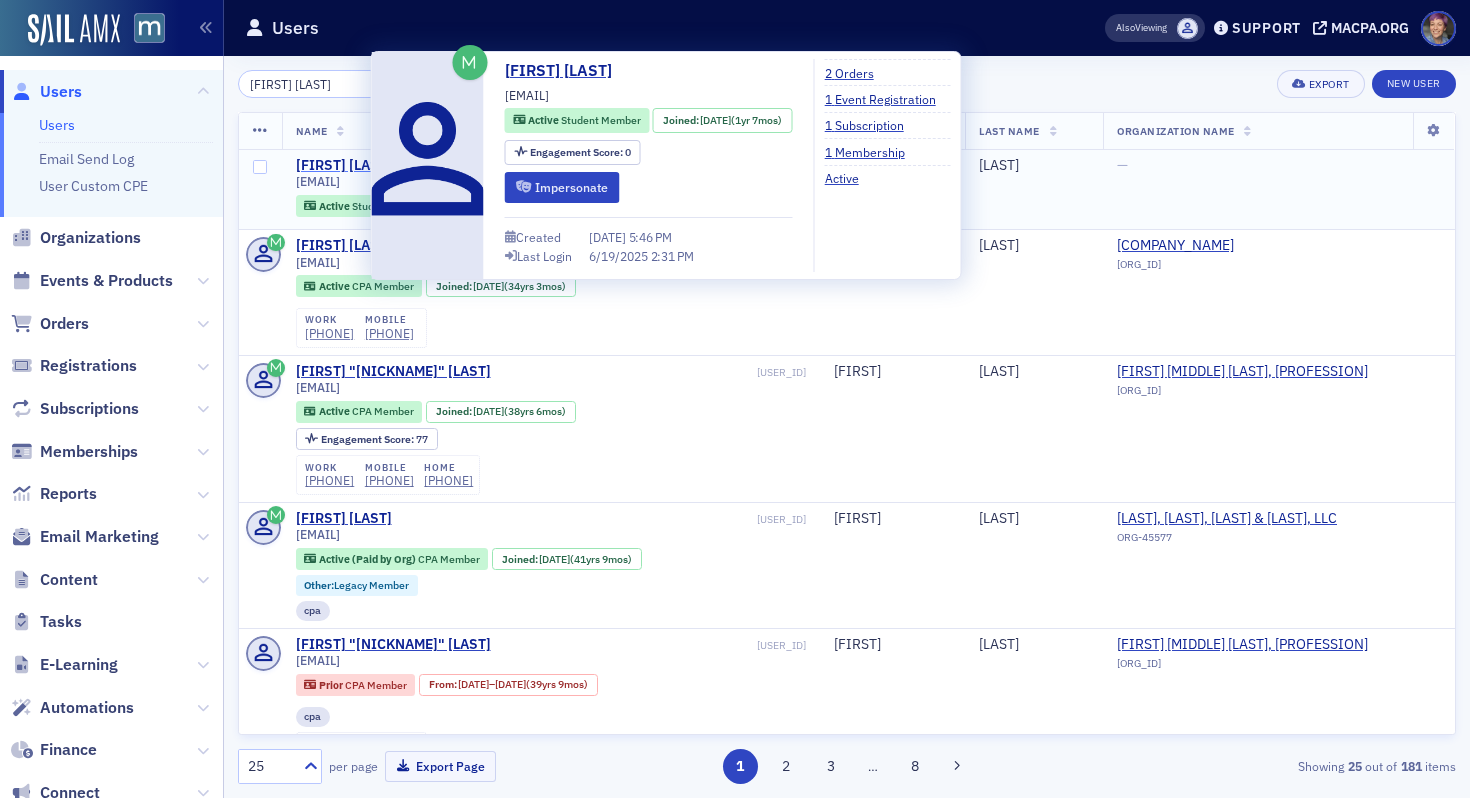 type on "[FIRST] [LAST]" 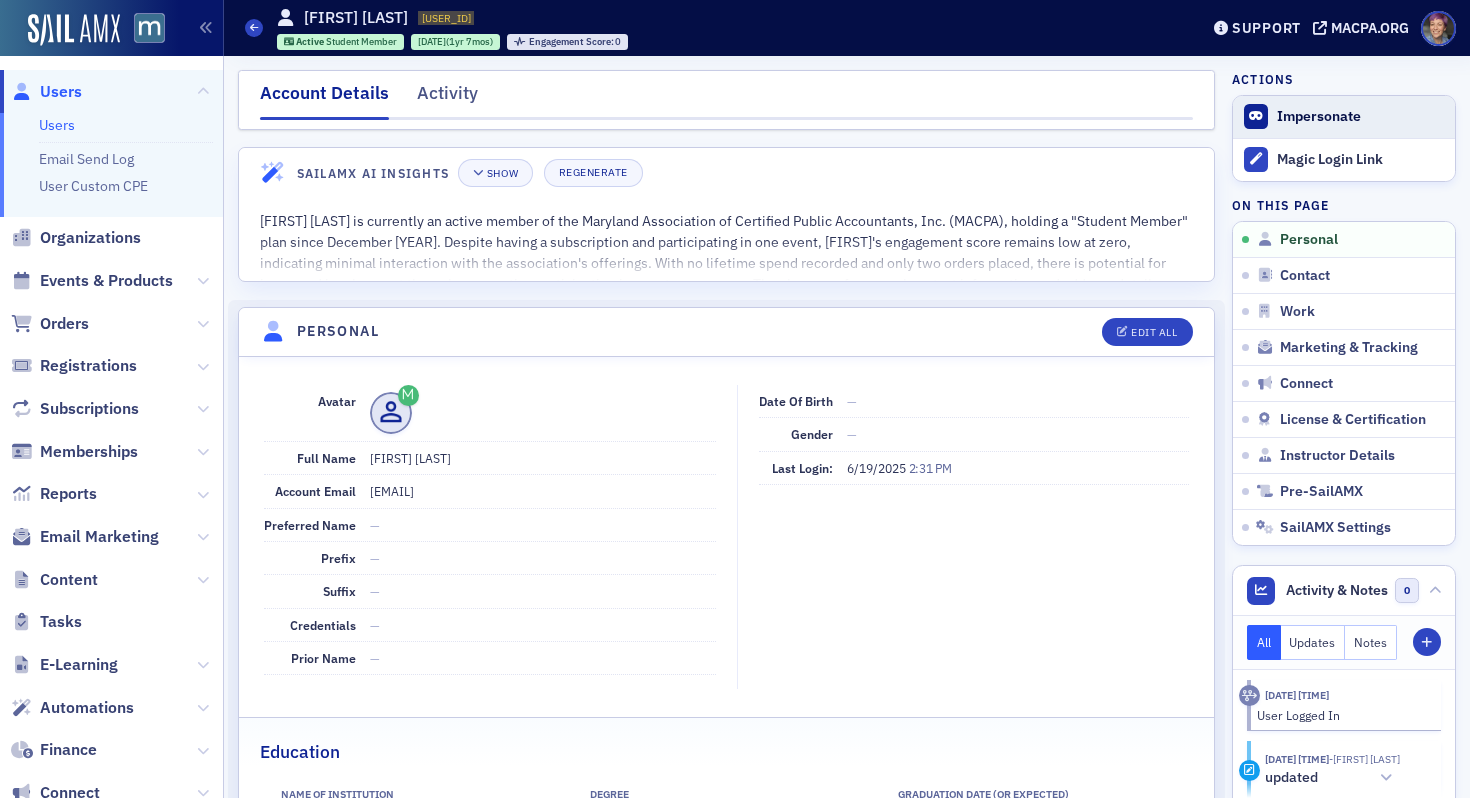click on "Impersonate" 